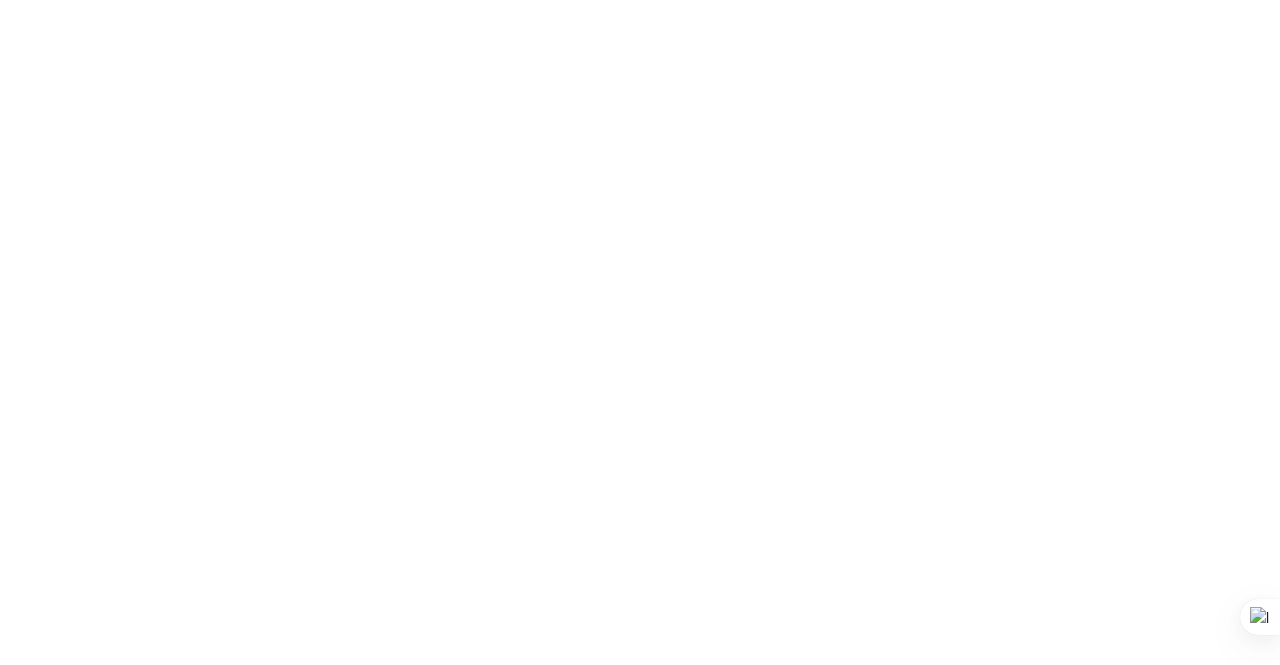 scroll, scrollTop: 0, scrollLeft: 0, axis: both 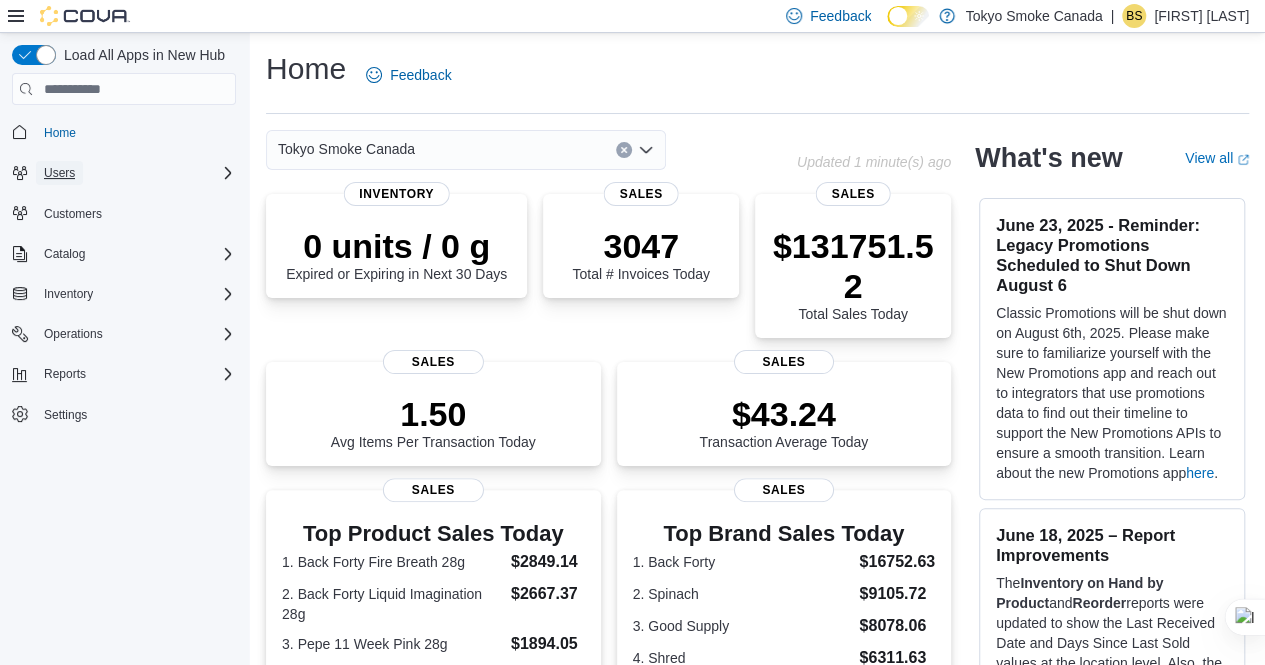 click on "Users" at bounding box center (59, 173) 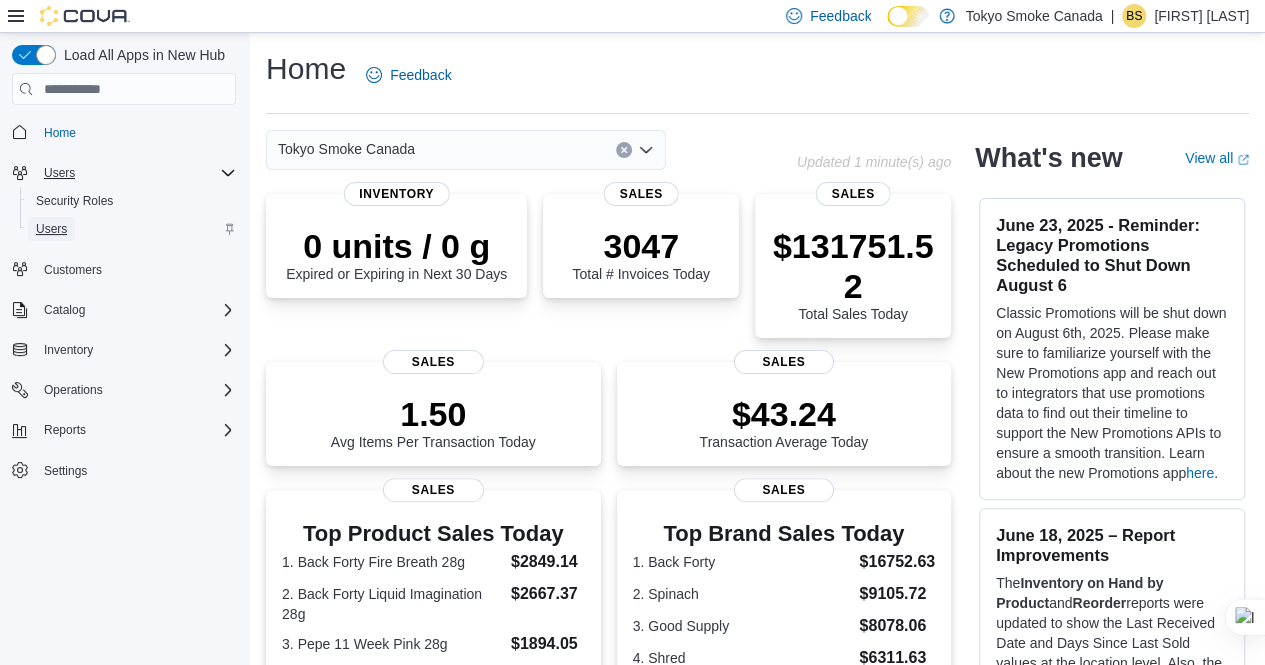 click on "Users" at bounding box center (51, 229) 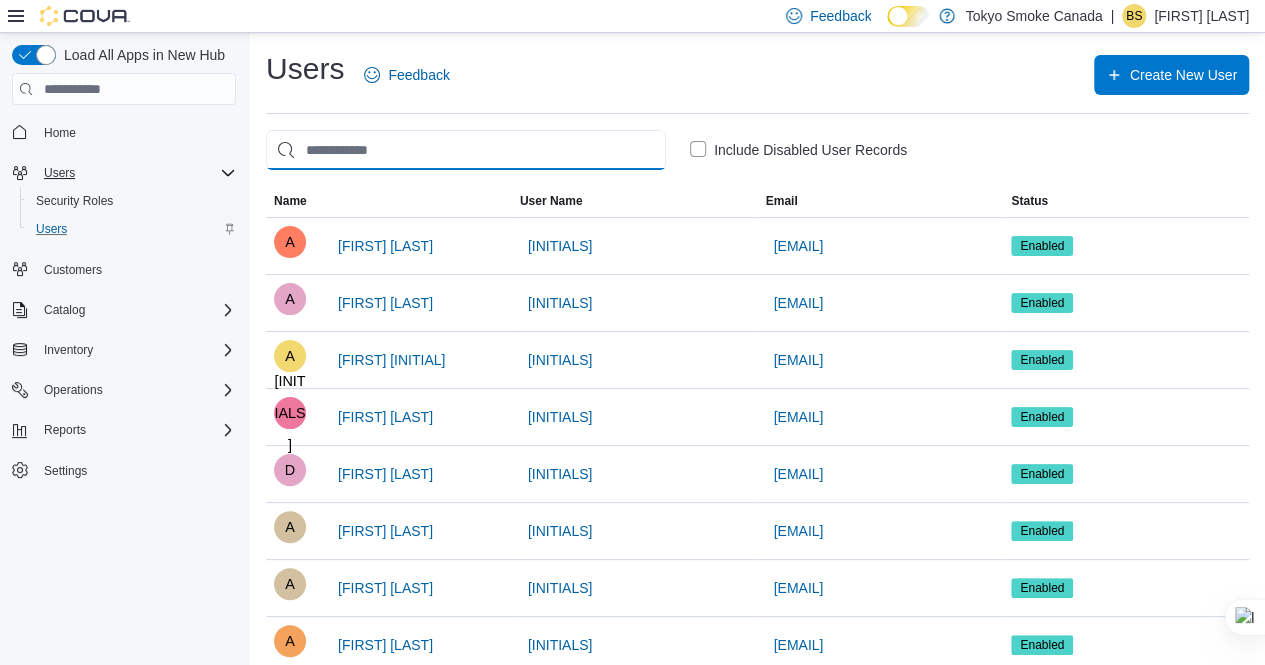 click at bounding box center [466, 150] 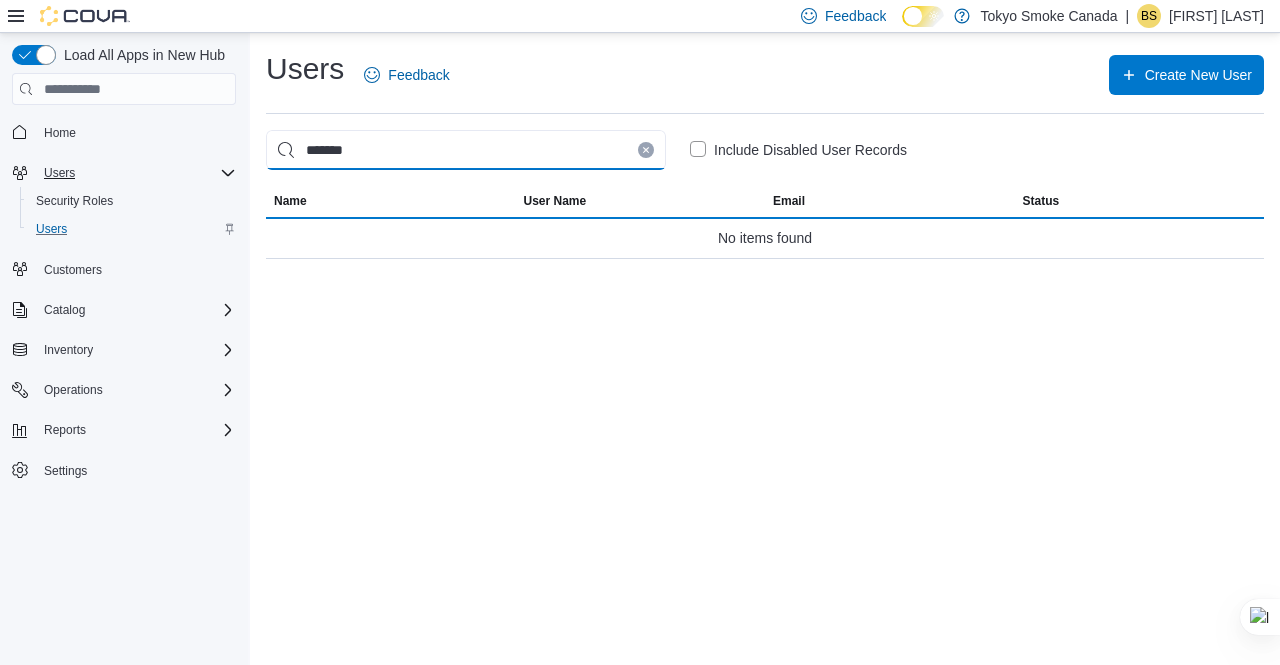 type on "*******" 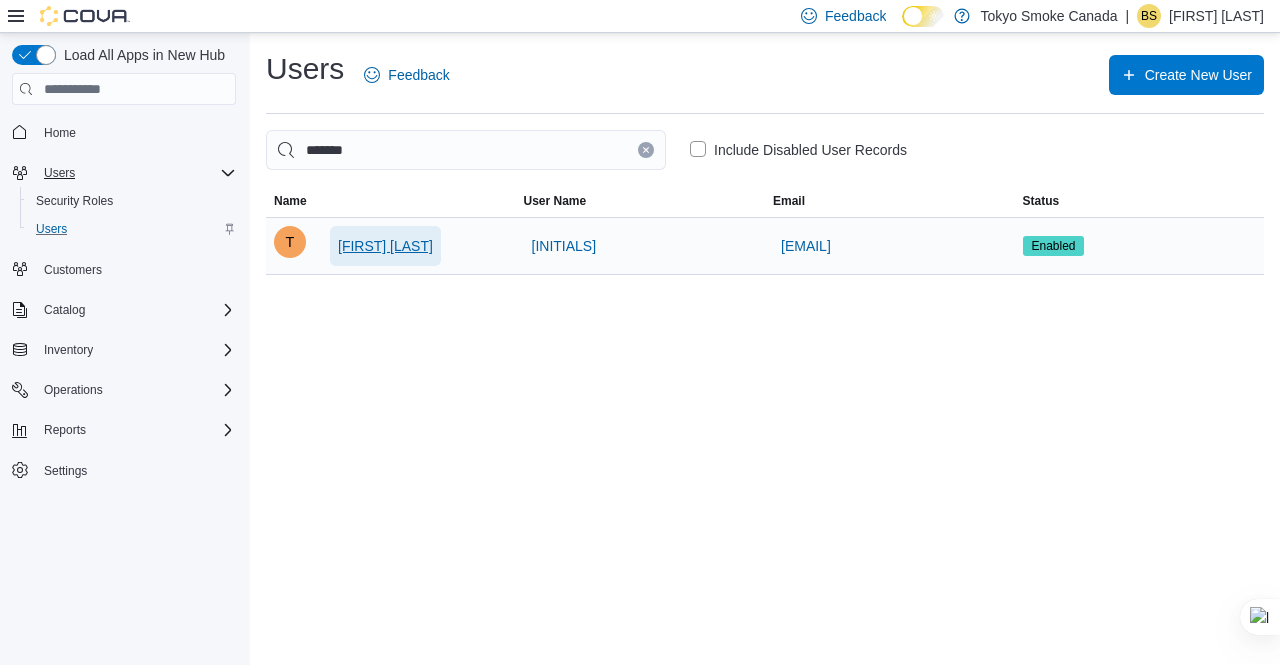 click on "[FIRST] [LAST]" at bounding box center [385, 246] 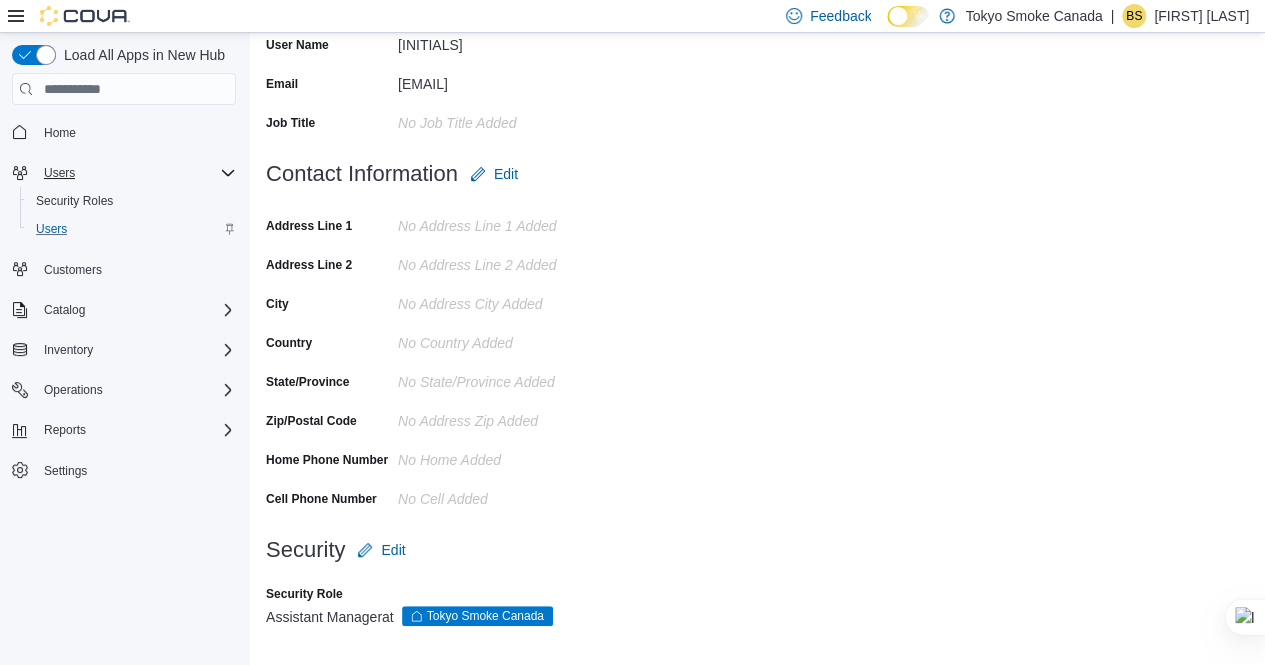 scroll, scrollTop: 0, scrollLeft: 0, axis: both 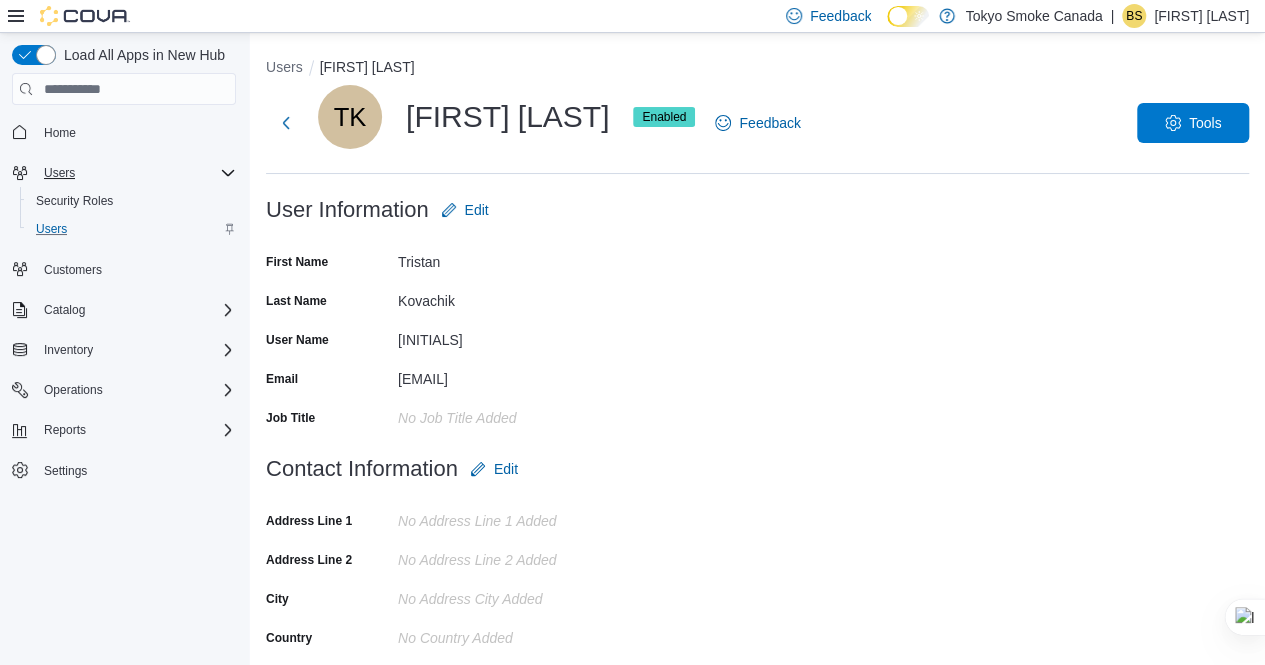 click at bounding box center [757, 238] 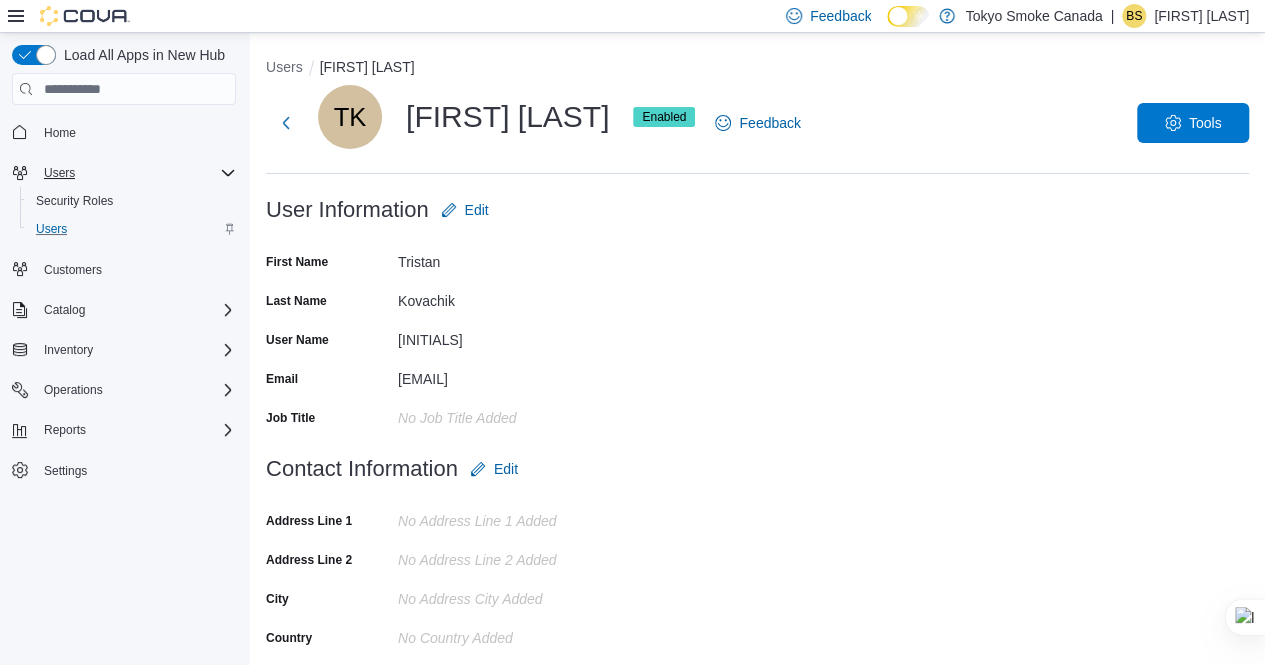 click on "User Information   Edit First Name [FIRST] Last Name [LAST] User Name [USERNAME] Email [EMAIL] Job Title No Job Title added" at bounding box center (757, 319) 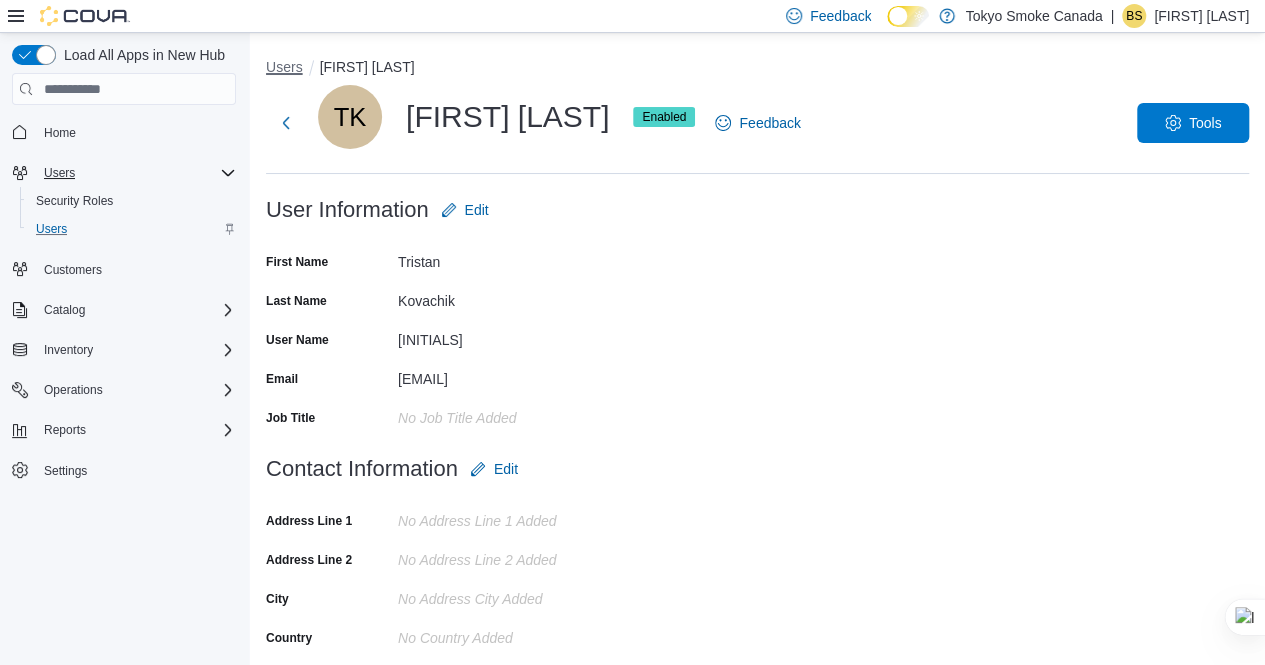 click on "Users" at bounding box center (284, 67) 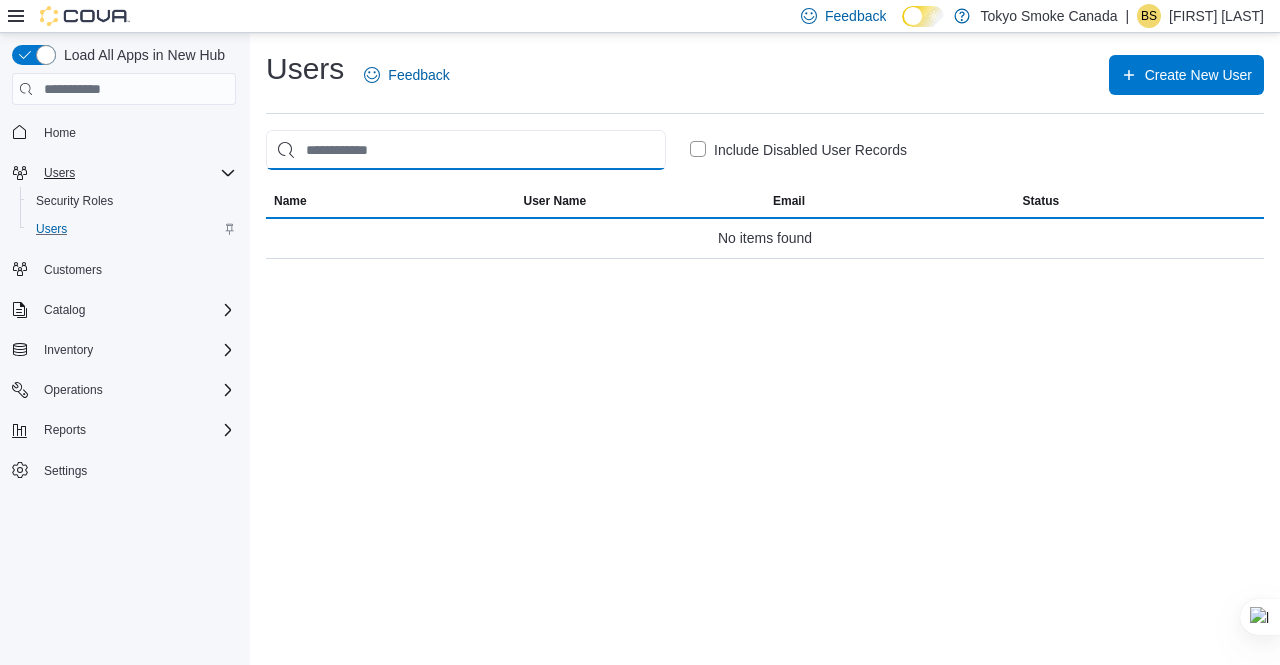 click at bounding box center (466, 150) 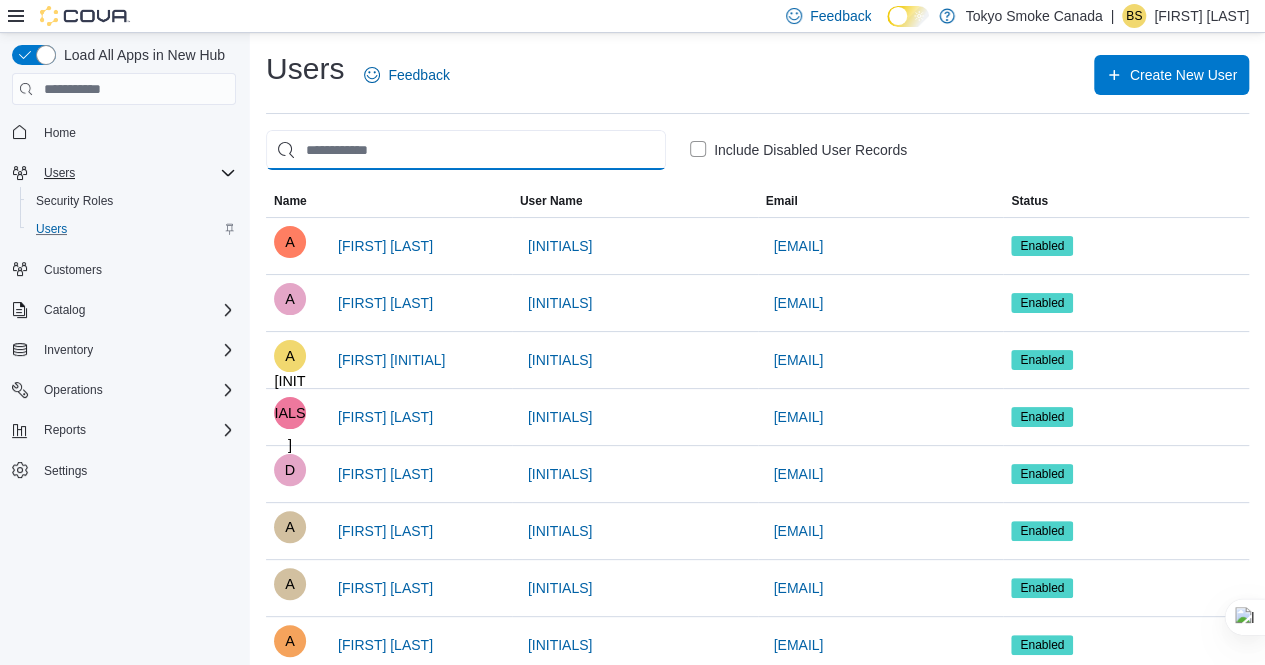 paste on "*******" 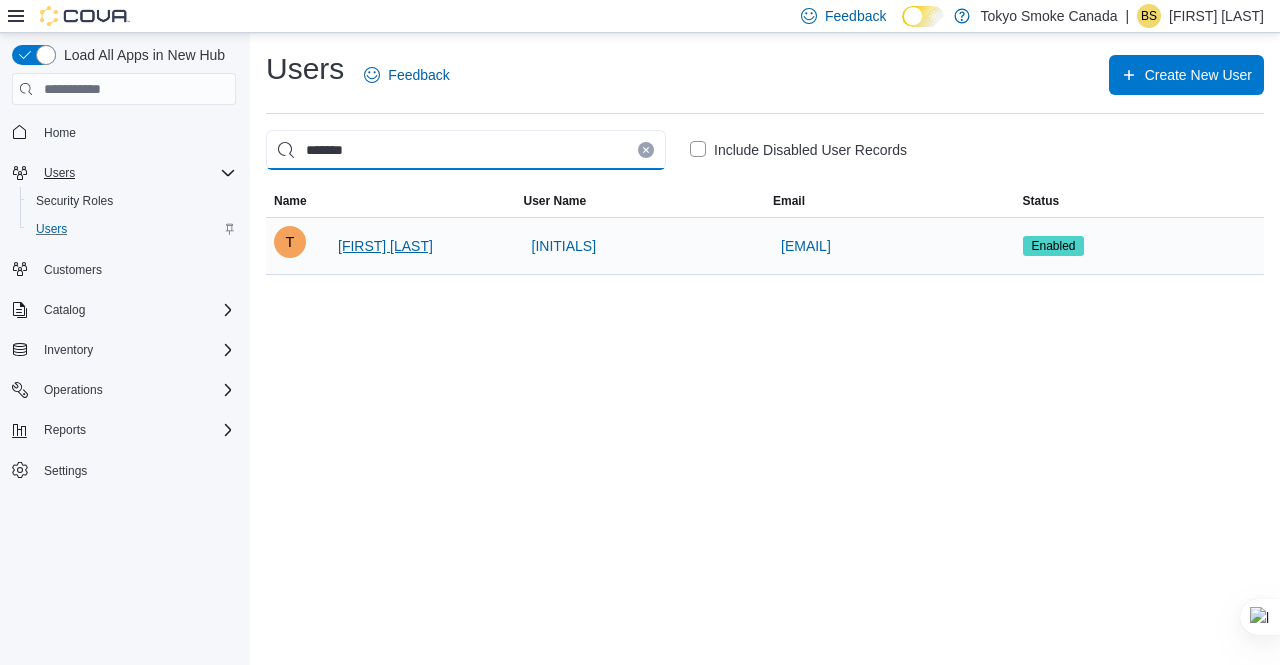 type on "*******" 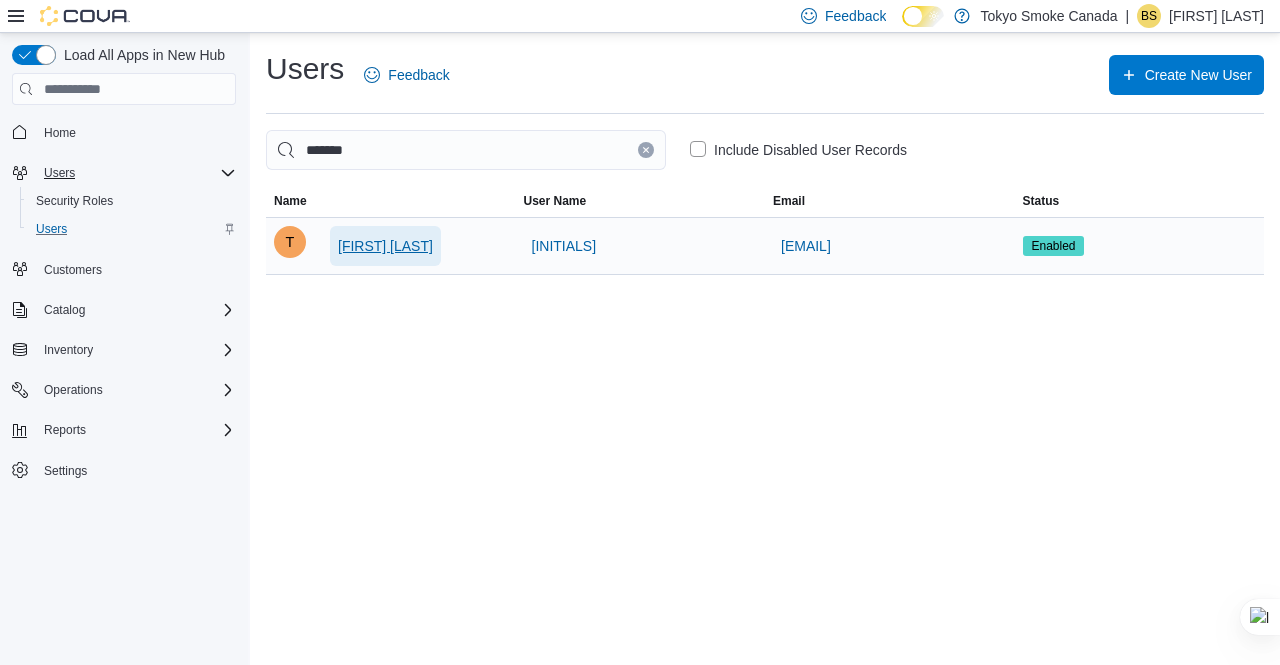 click on "[FIRST] [LAST]" at bounding box center (385, 246) 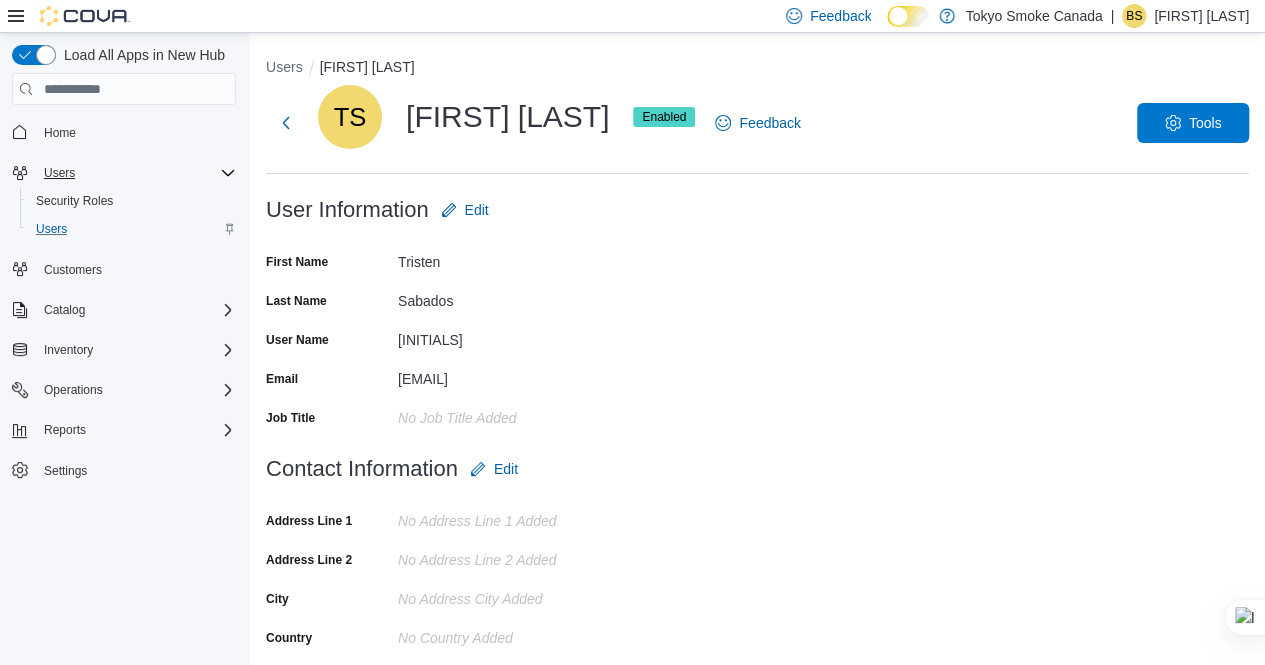 scroll, scrollTop: 295, scrollLeft: 0, axis: vertical 